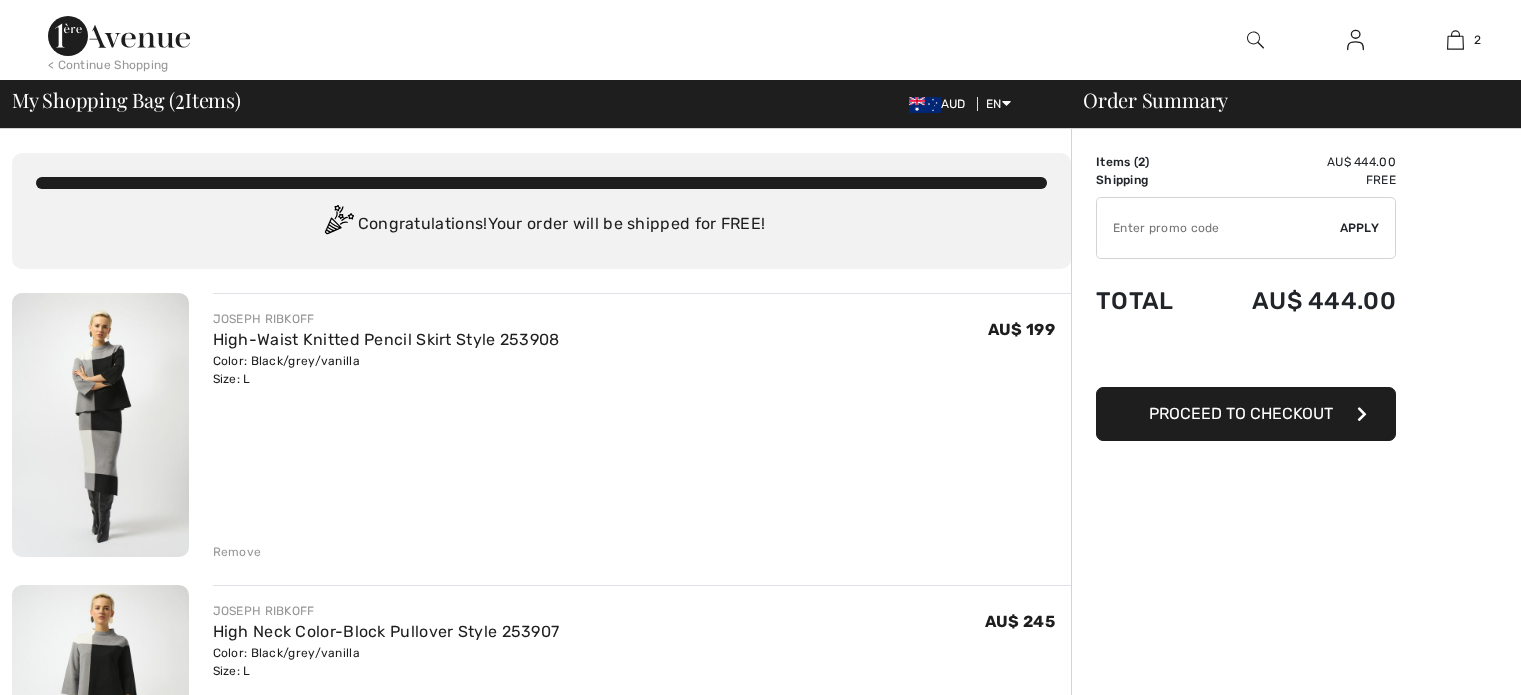 scroll, scrollTop: 0, scrollLeft: 0, axis: both 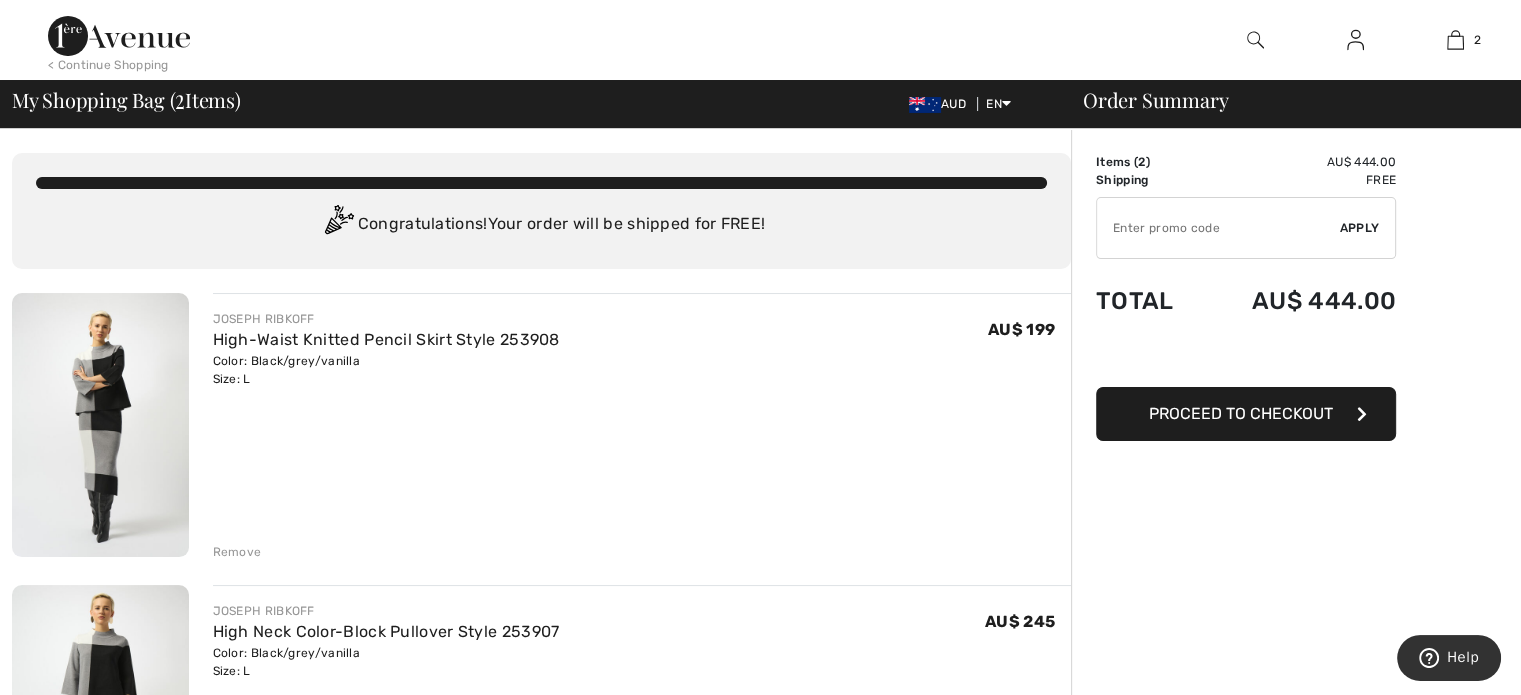 click at bounding box center (1355, 40) 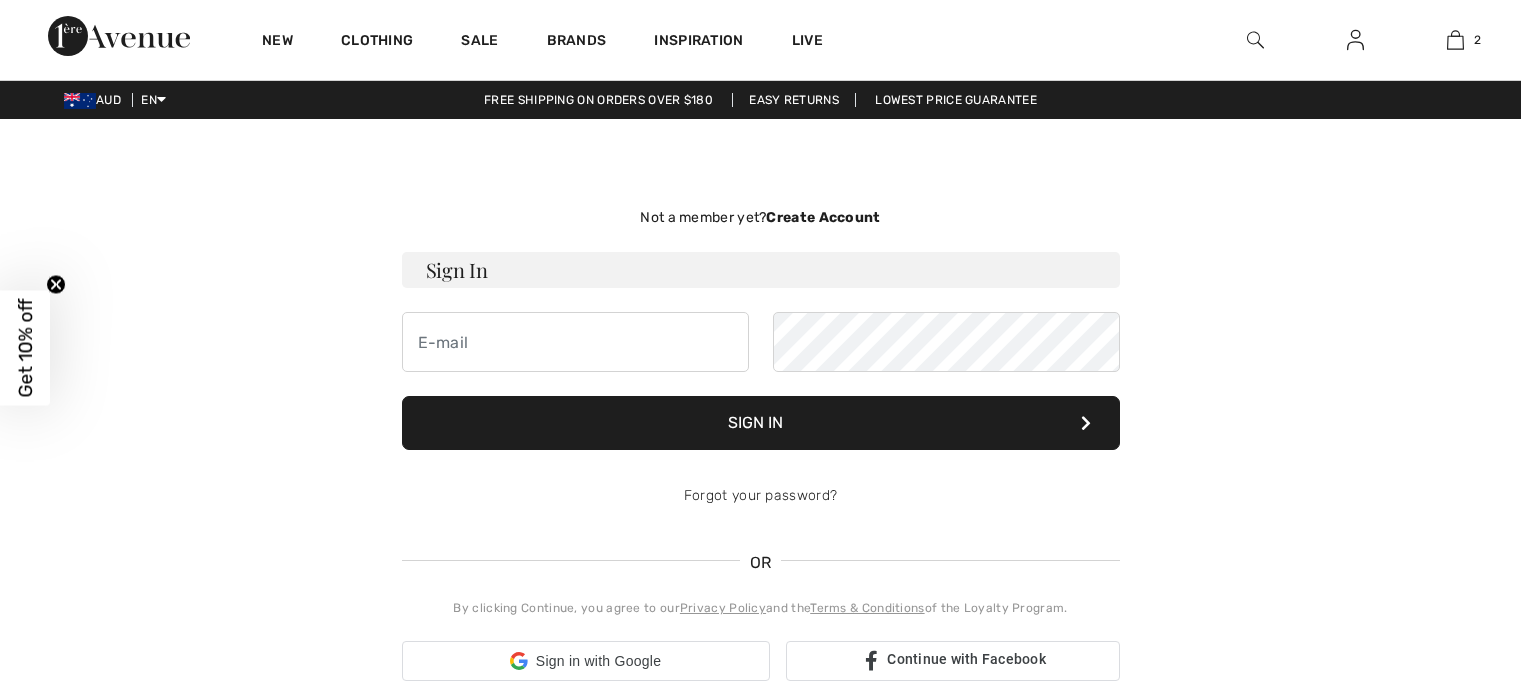 scroll, scrollTop: 0, scrollLeft: 0, axis: both 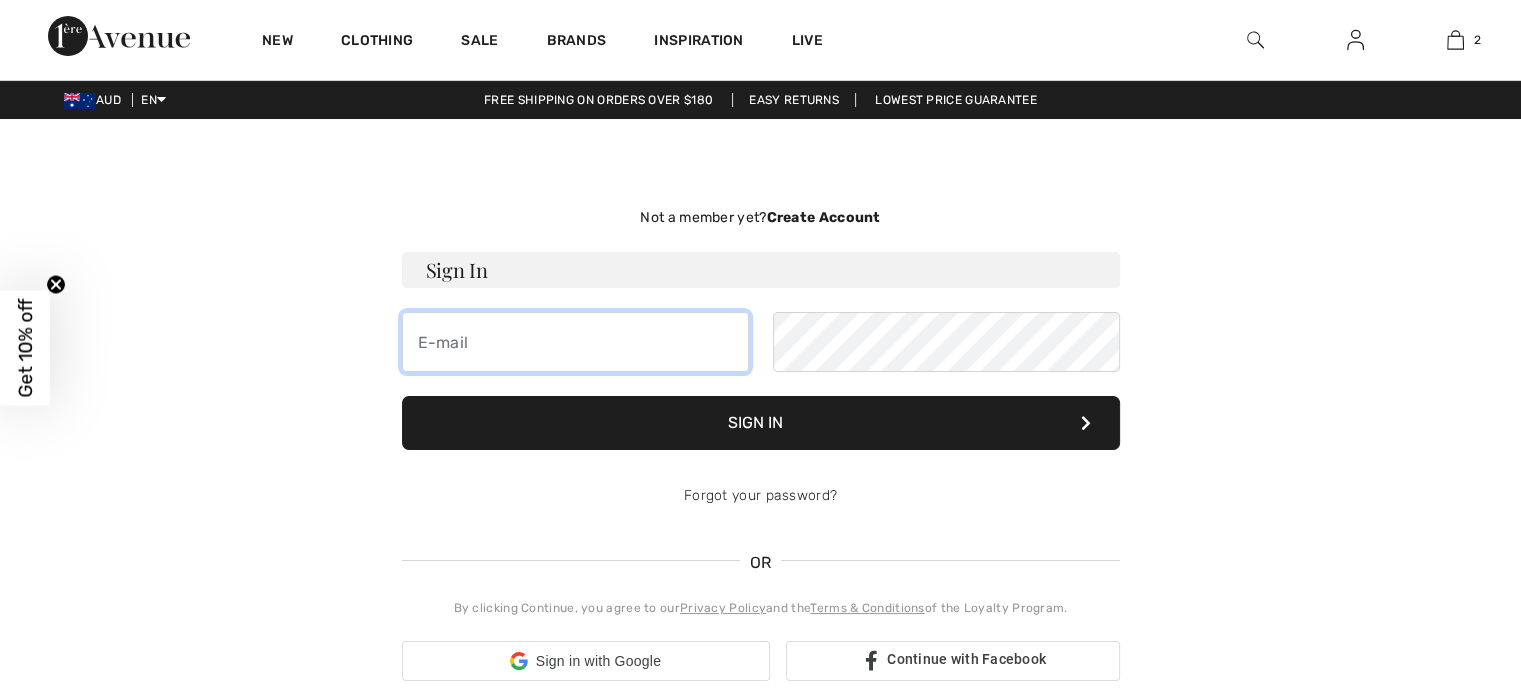 drag, startPoint x: 0, startPoint y: 0, endPoint x: 461, endPoint y: 350, distance: 578.81 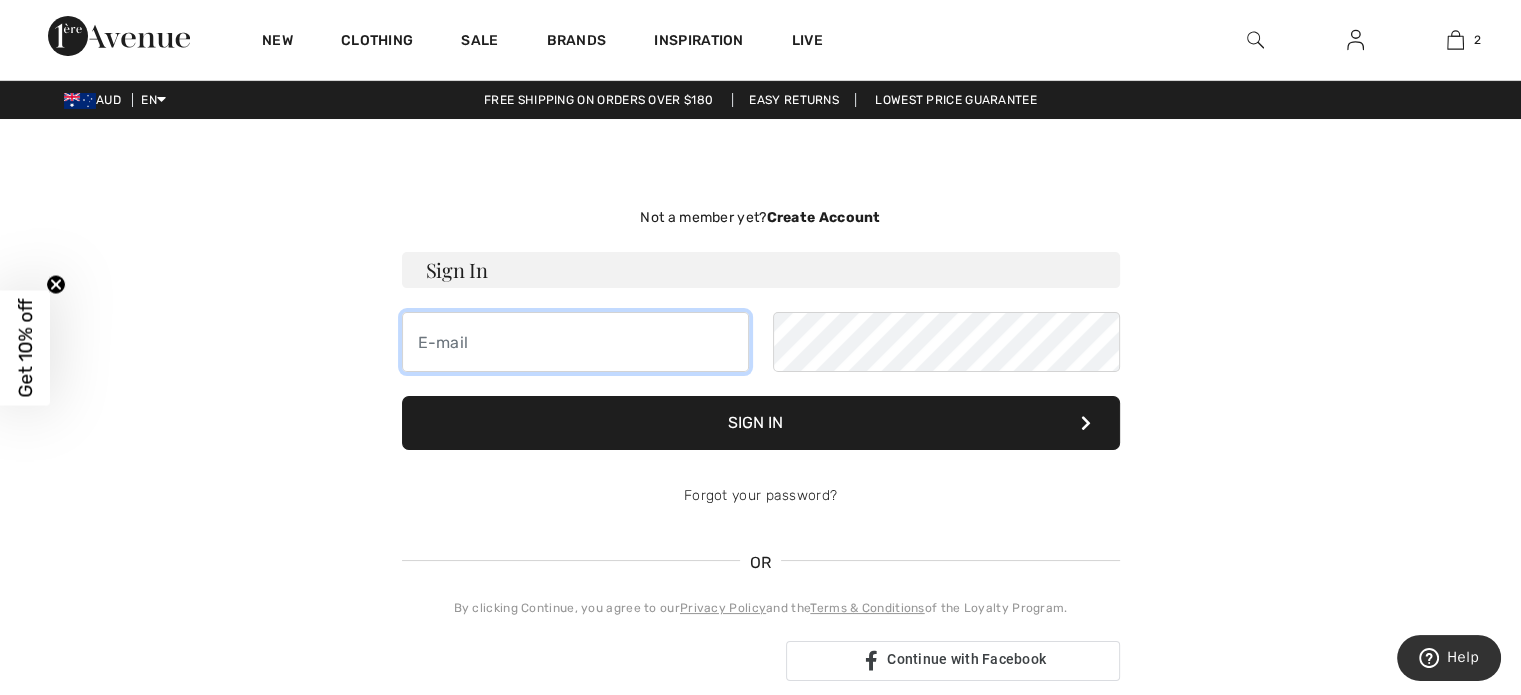 type on "[EMAIL]" 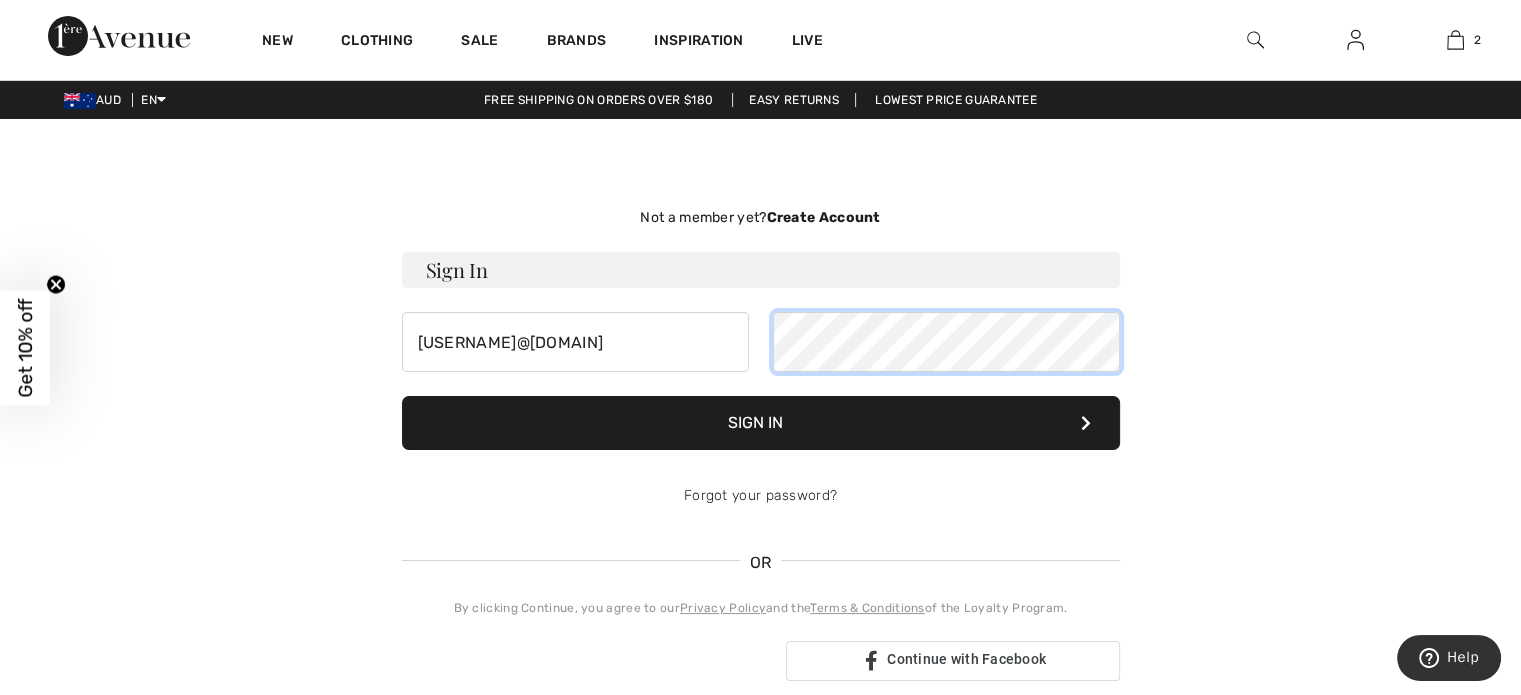 click on "Sign In" at bounding box center (761, 423) 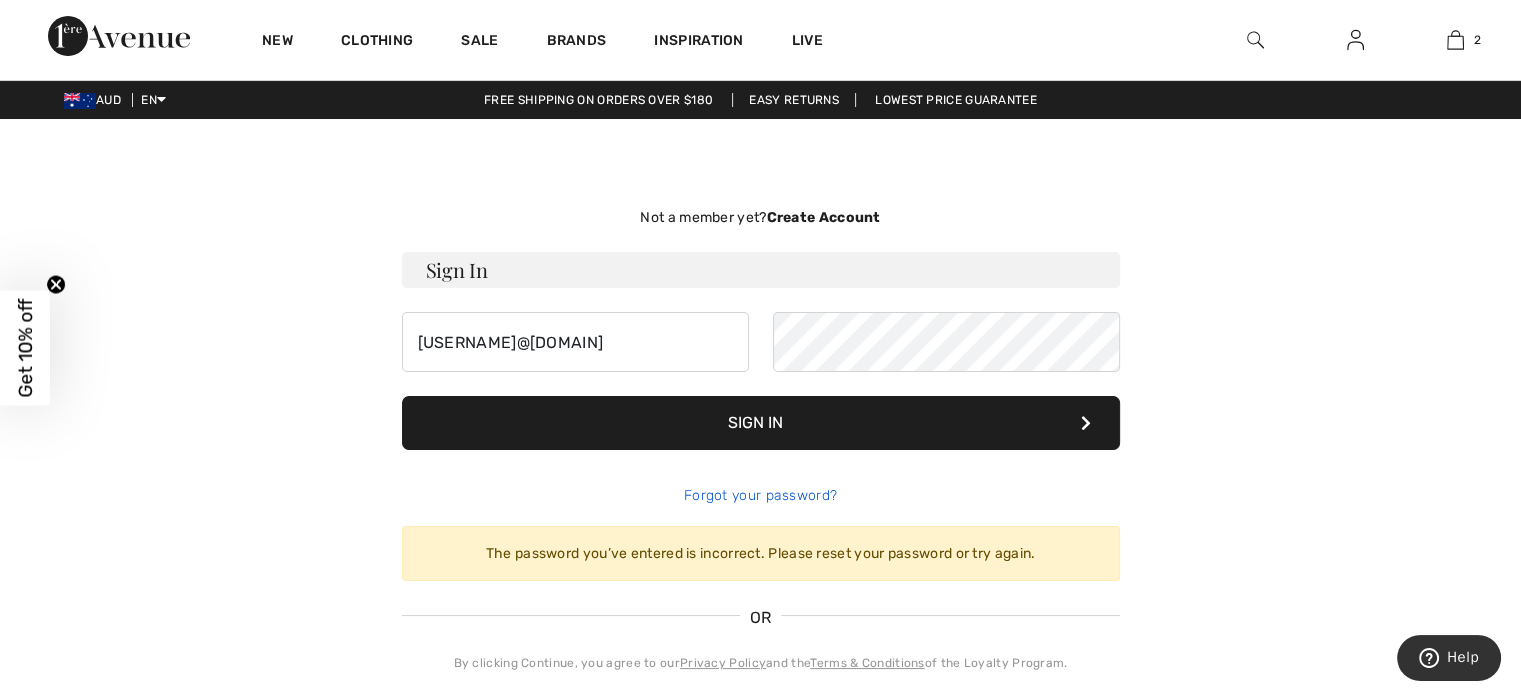 click on "Forgot your password?" at bounding box center (760, 495) 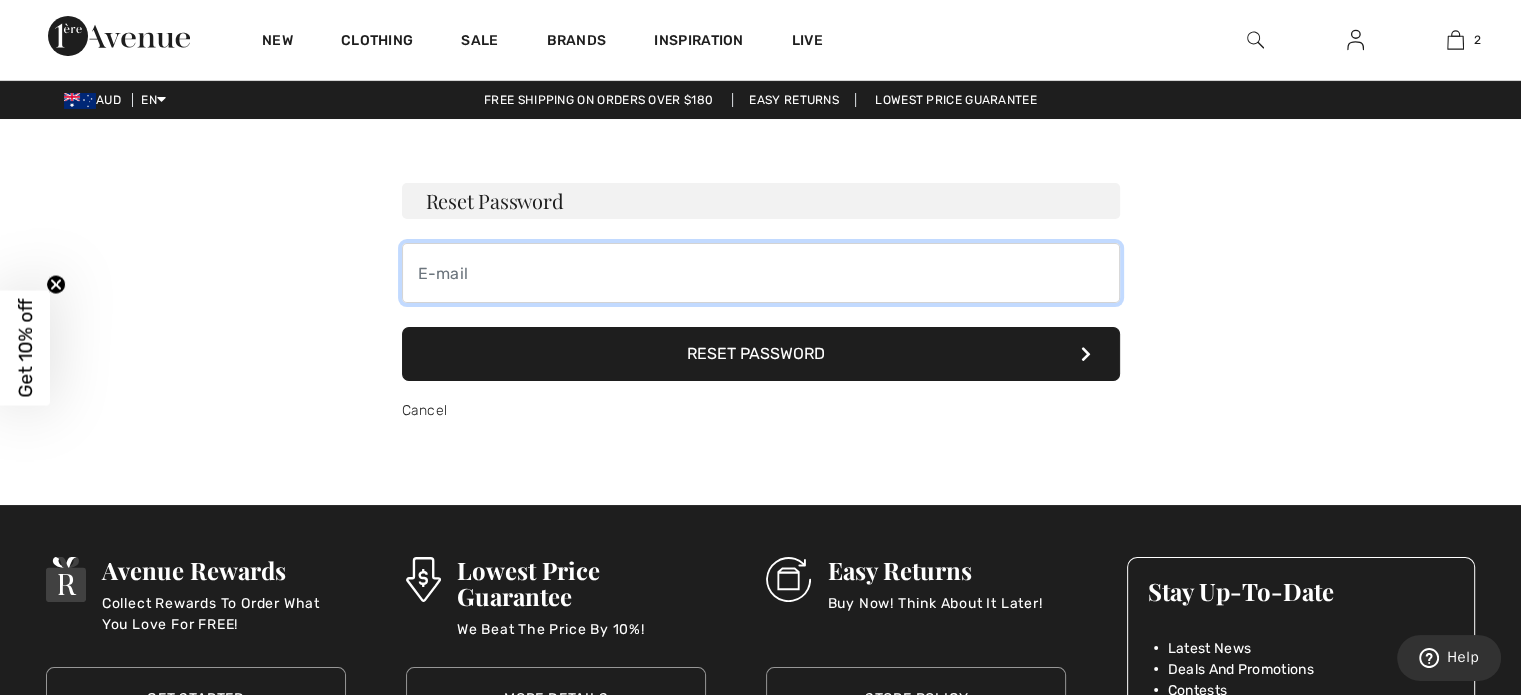 click at bounding box center [761, 273] 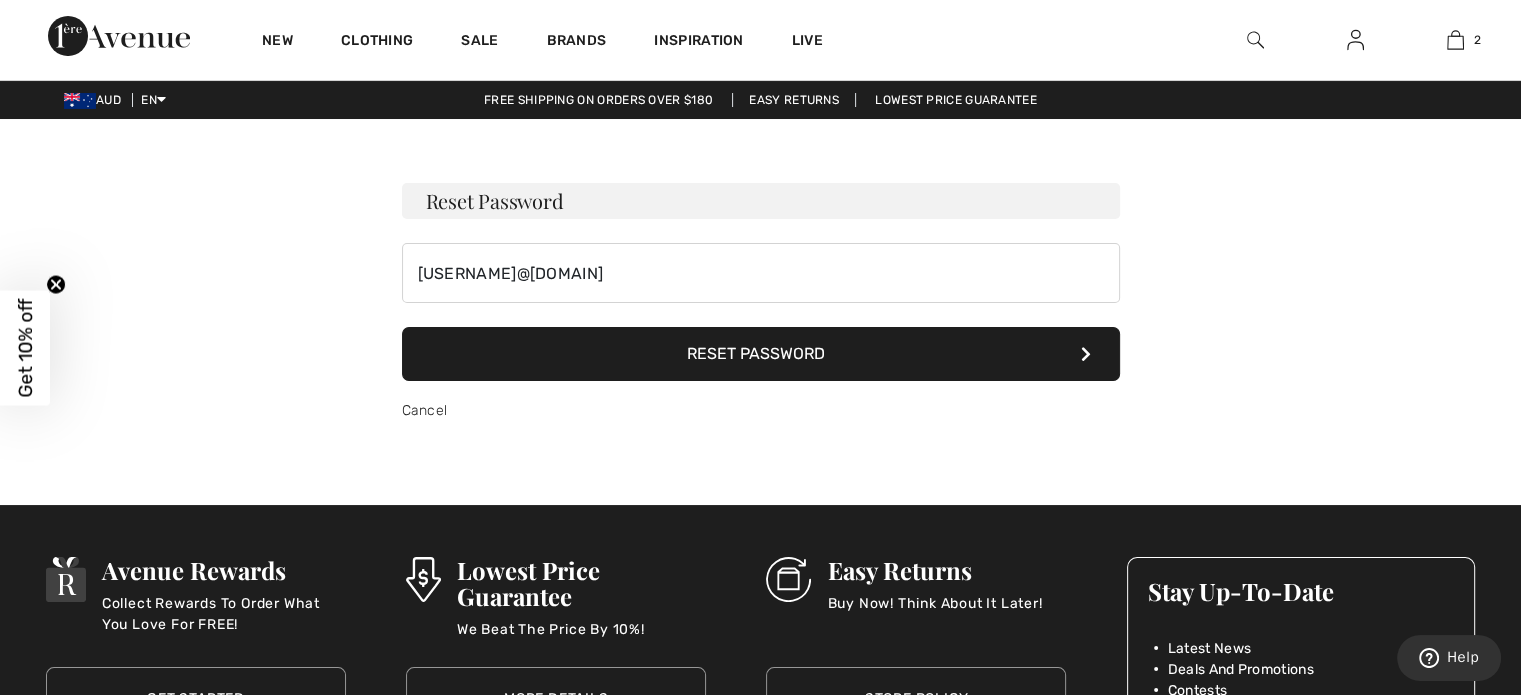 click on "Reset Password" at bounding box center (761, 354) 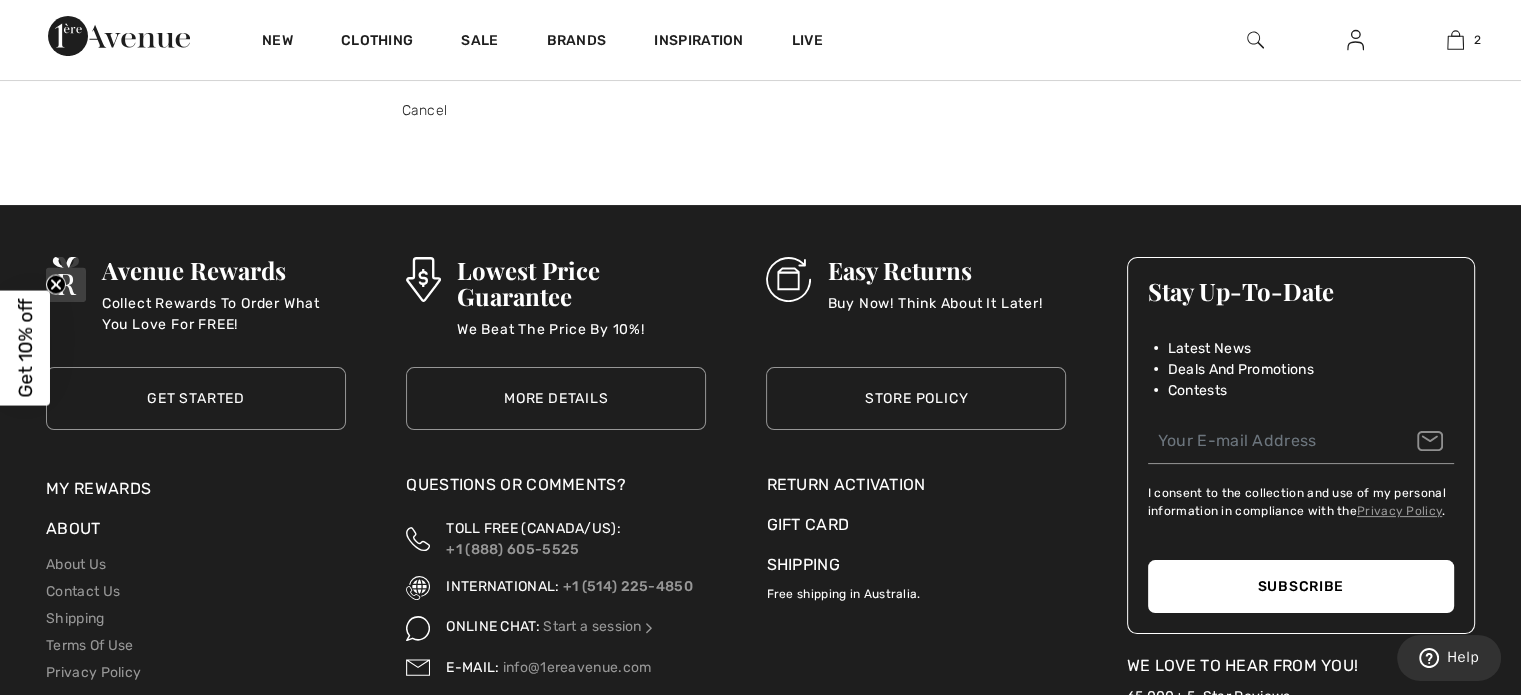 scroll, scrollTop: 500, scrollLeft: 0, axis: vertical 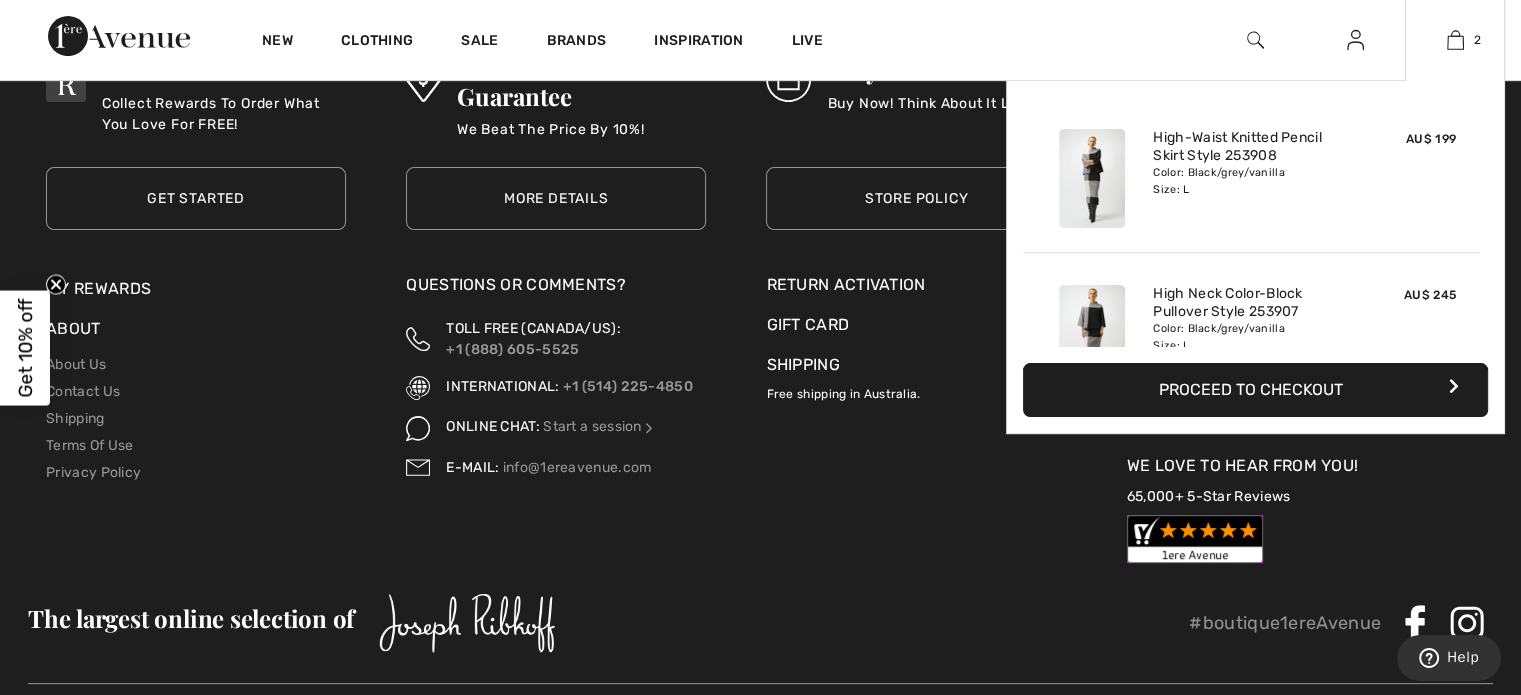 click on "Proceed to Checkout" at bounding box center [1255, 390] 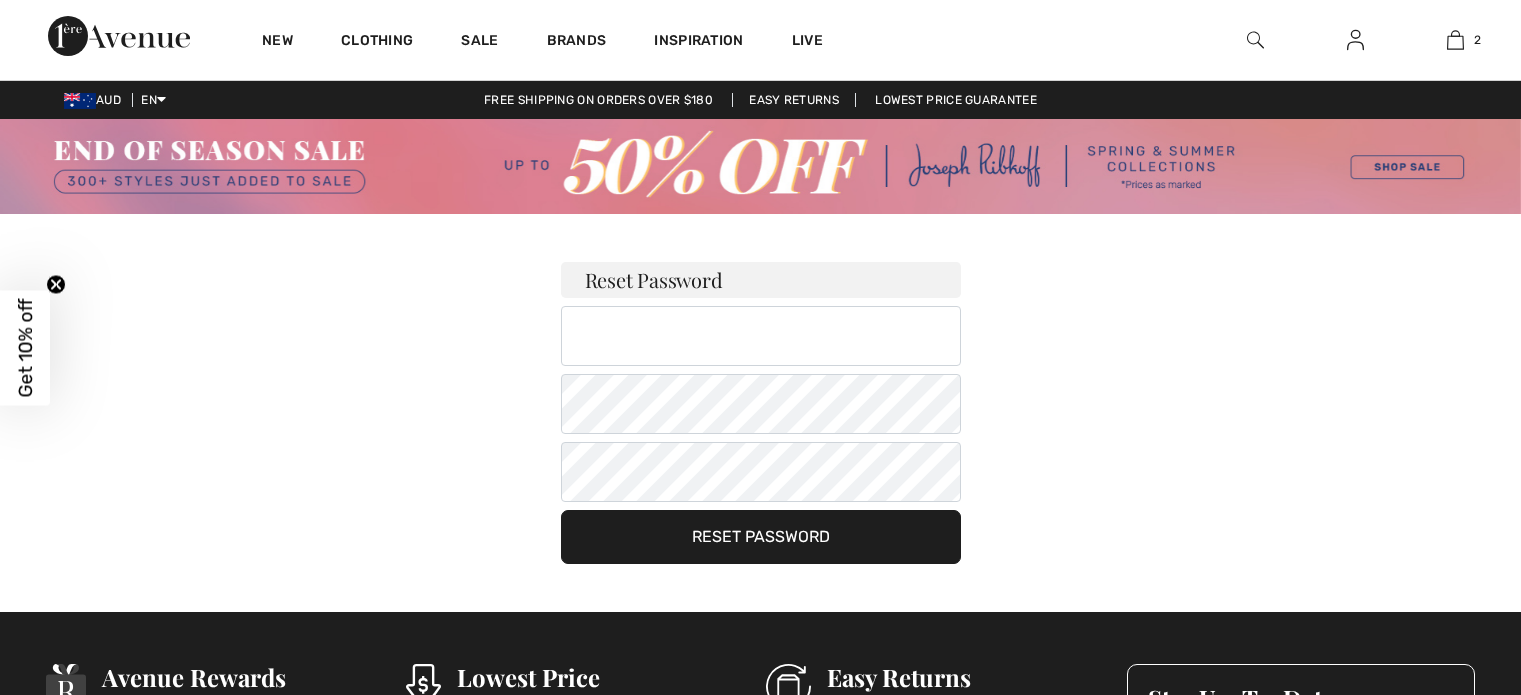 scroll, scrollTop: 0, scrollLeft: 0, axis: both 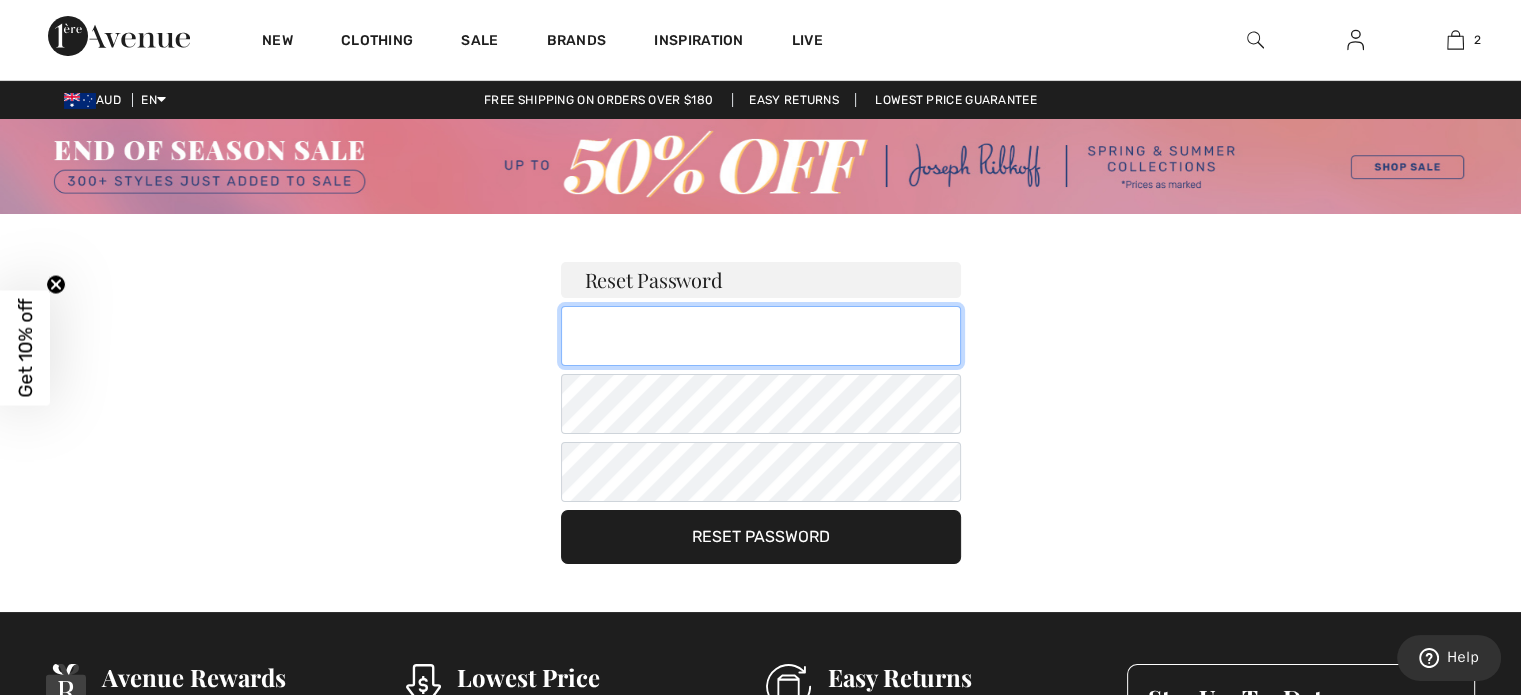 click at bounding box center [761, 336] 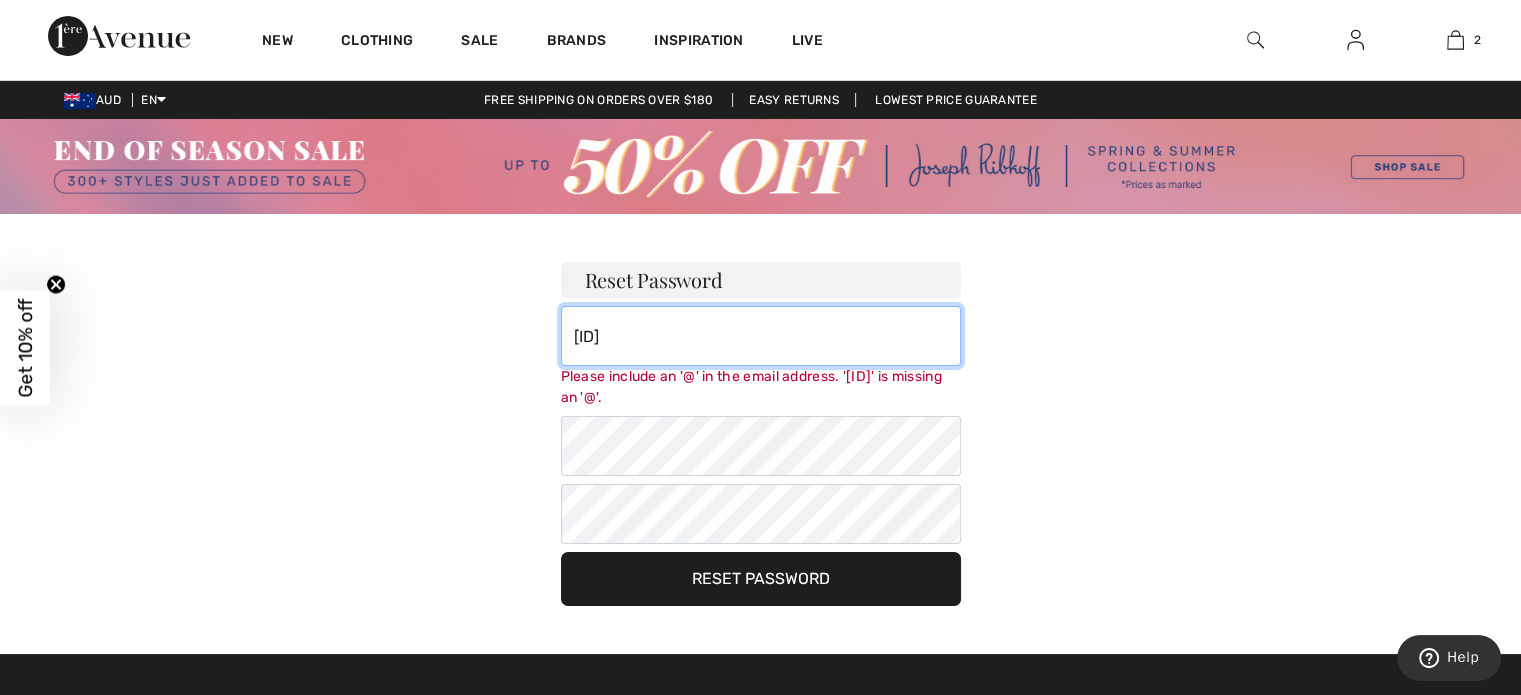 click on "Ejd30091986" at bounding box center (761, 336) 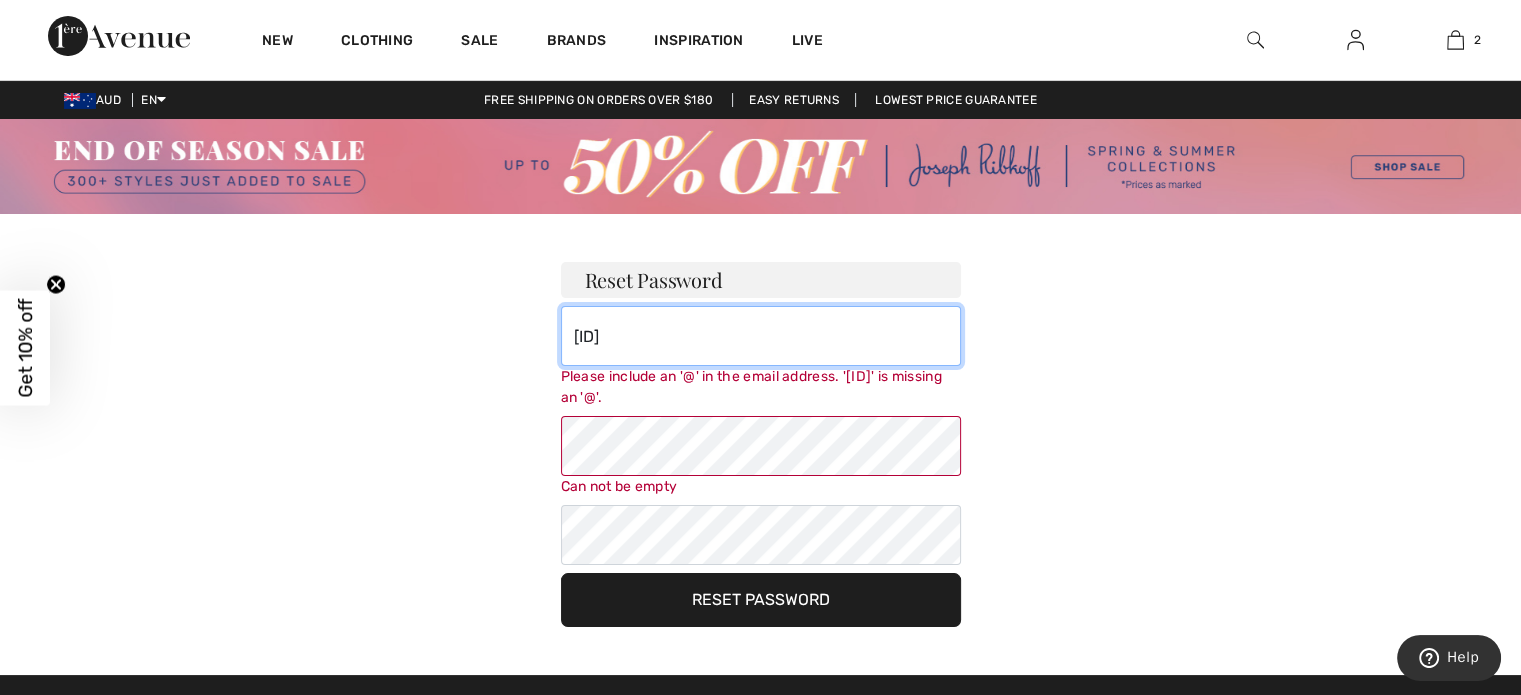 type on "Ejd30091986" 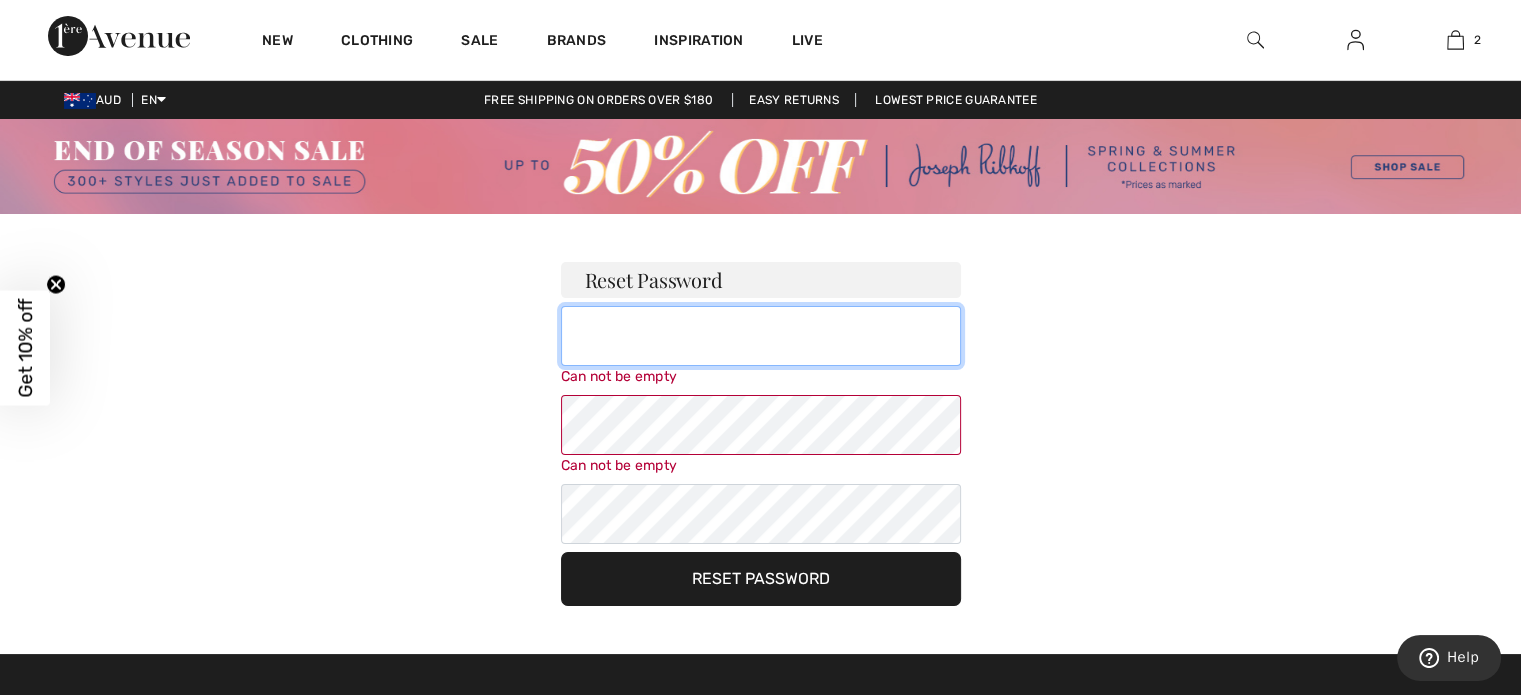click at bounding box center [761, 336] 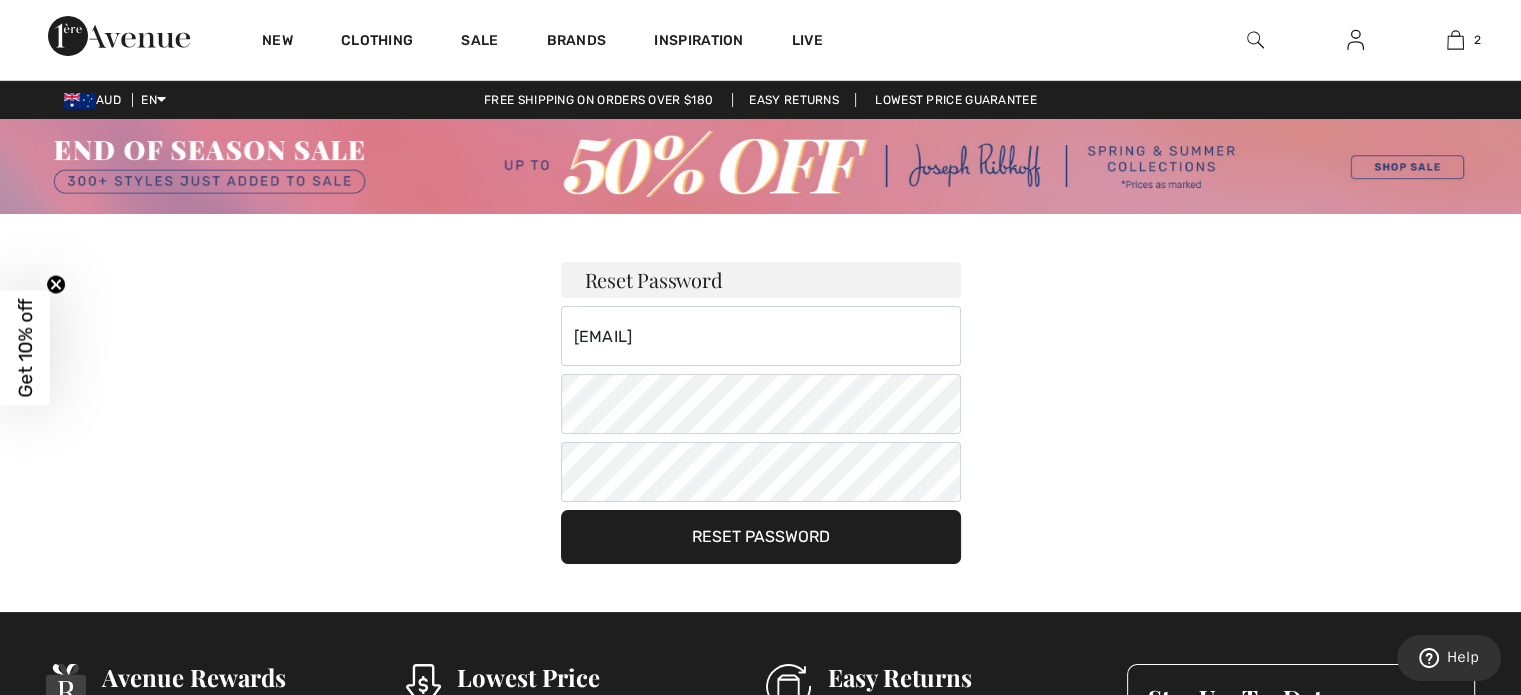click on "Reset Password" at bounding box center (761, 537) 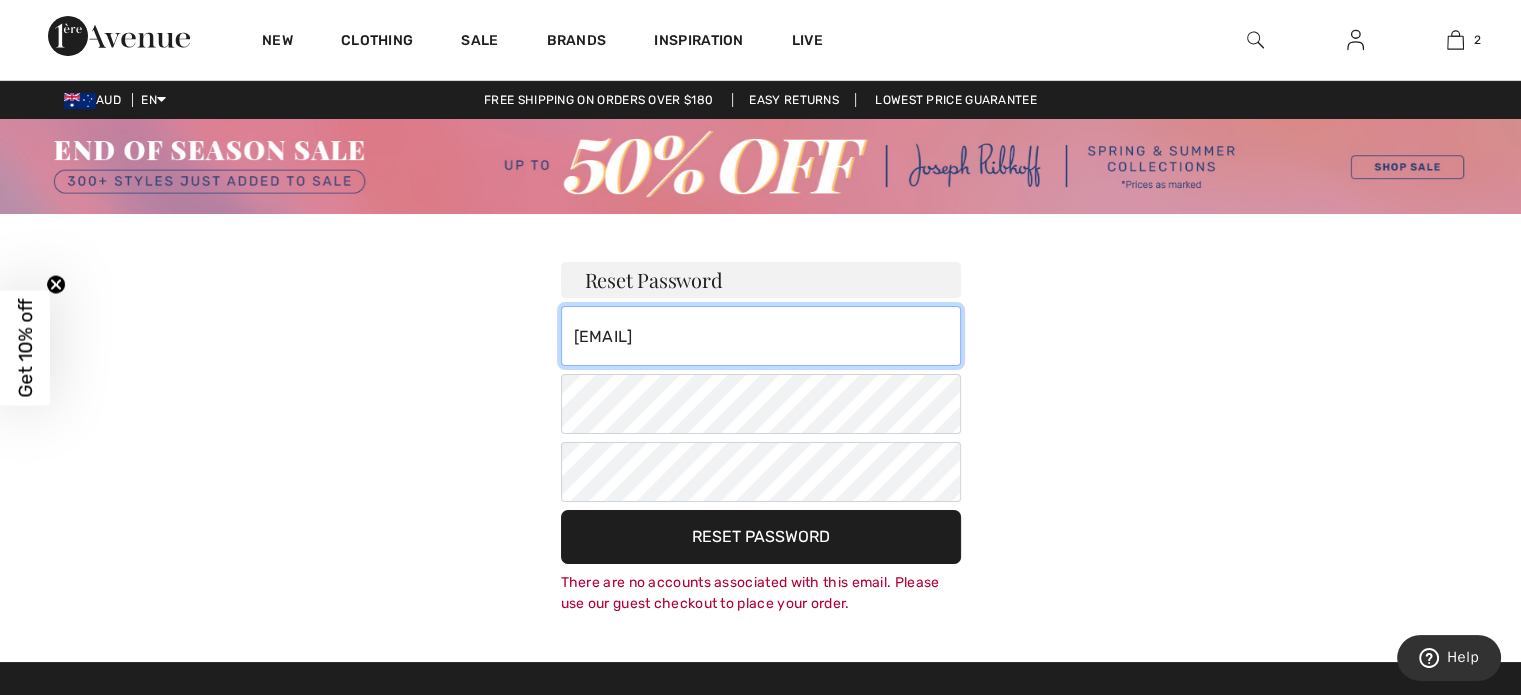 click on "[EMAIL]" at bounding box center (761, 336) 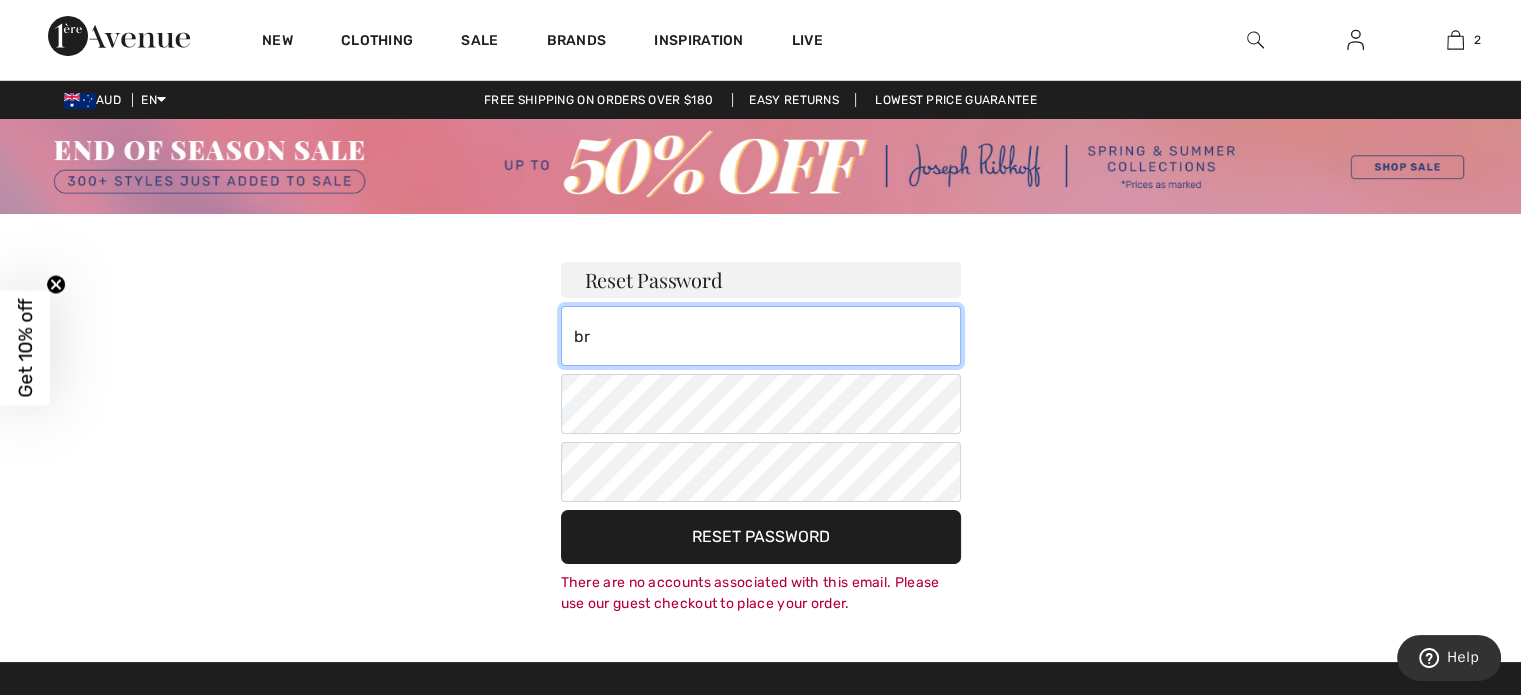 type on "bradem5@bigpond.com" 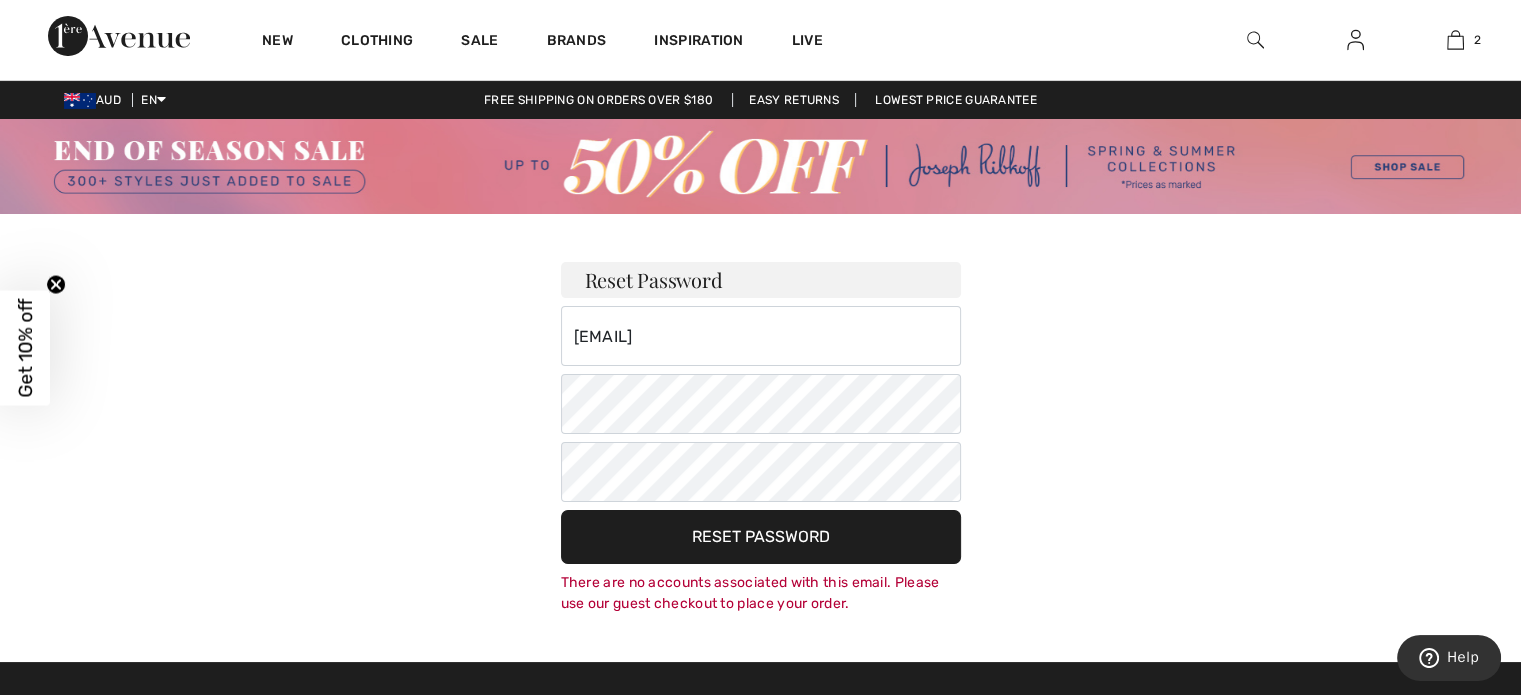 click on "Reset Password" at bounding box center [761, 537] 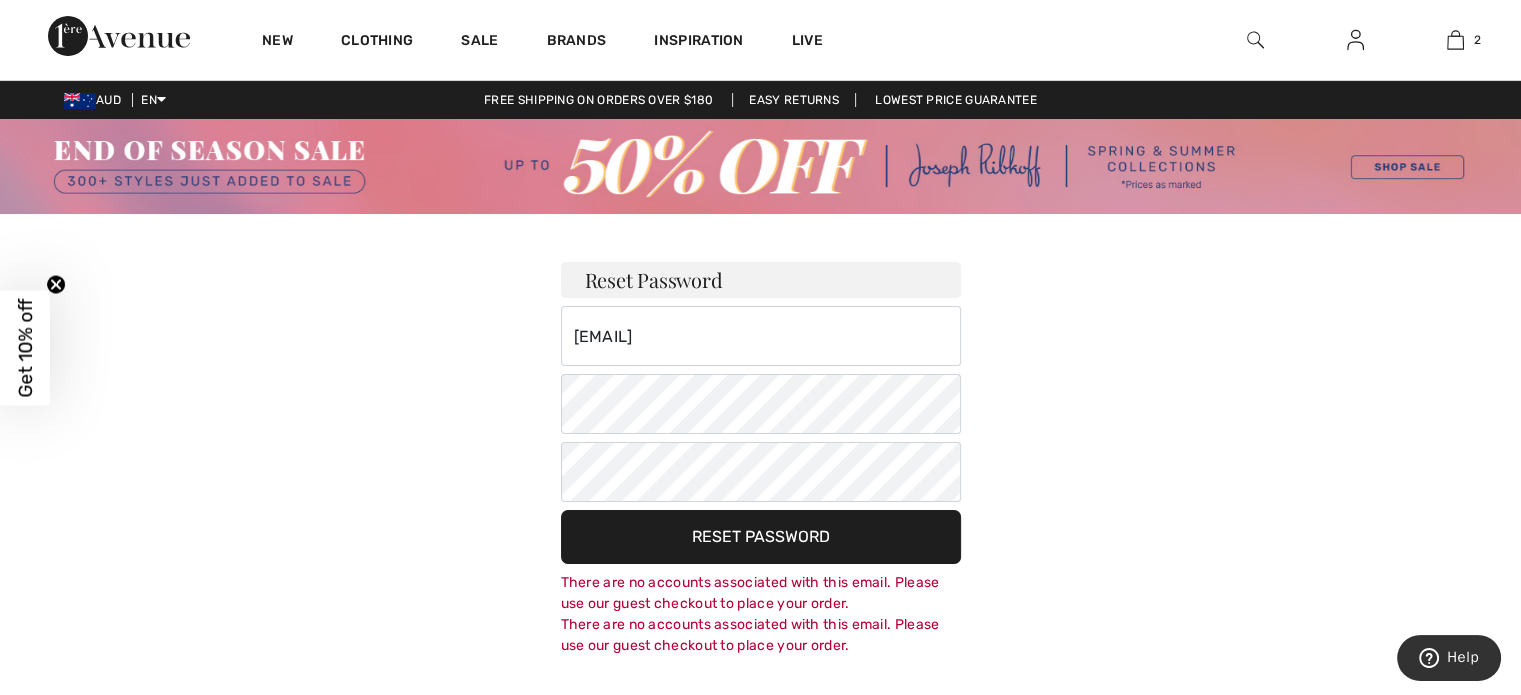 click on "Reset Password" at bounding box center [761, 537] 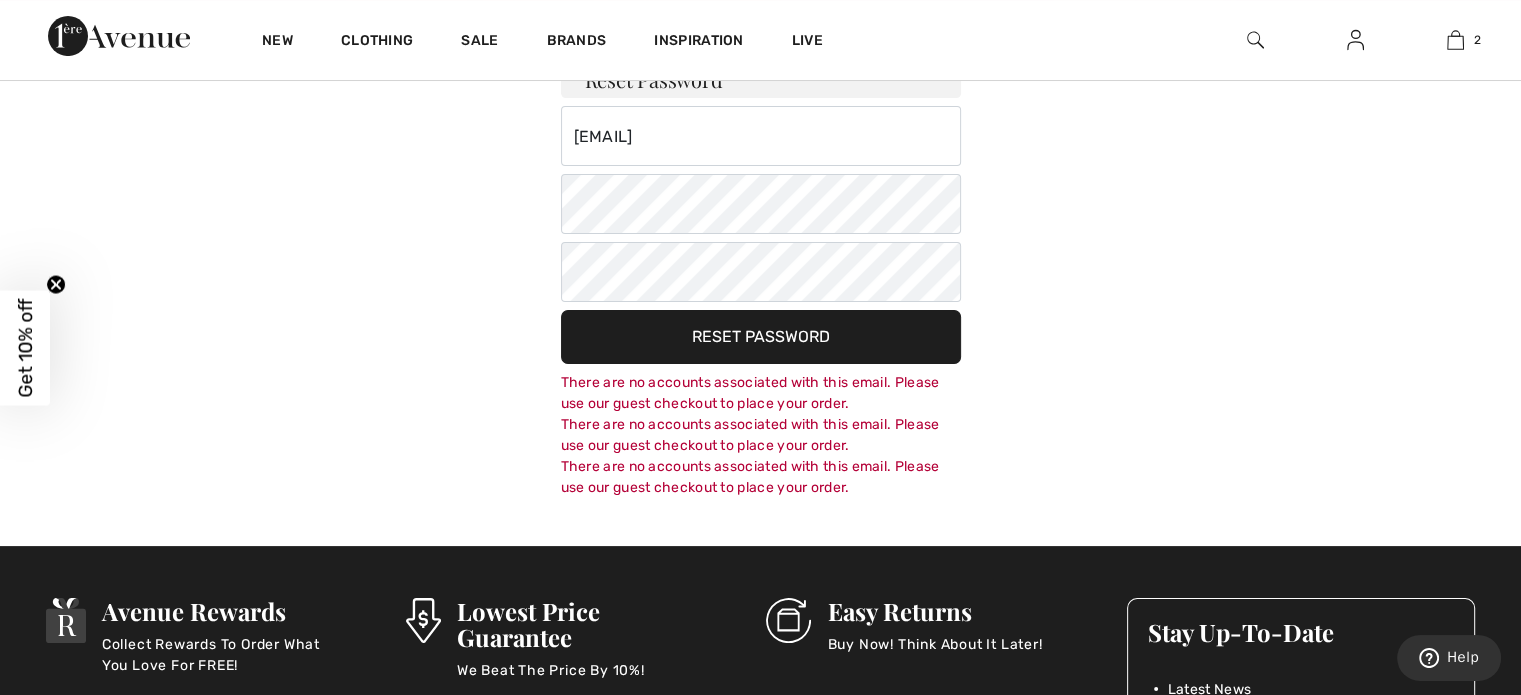 scroll, scrollTop: 0, scrollLeft: 0, axis: both 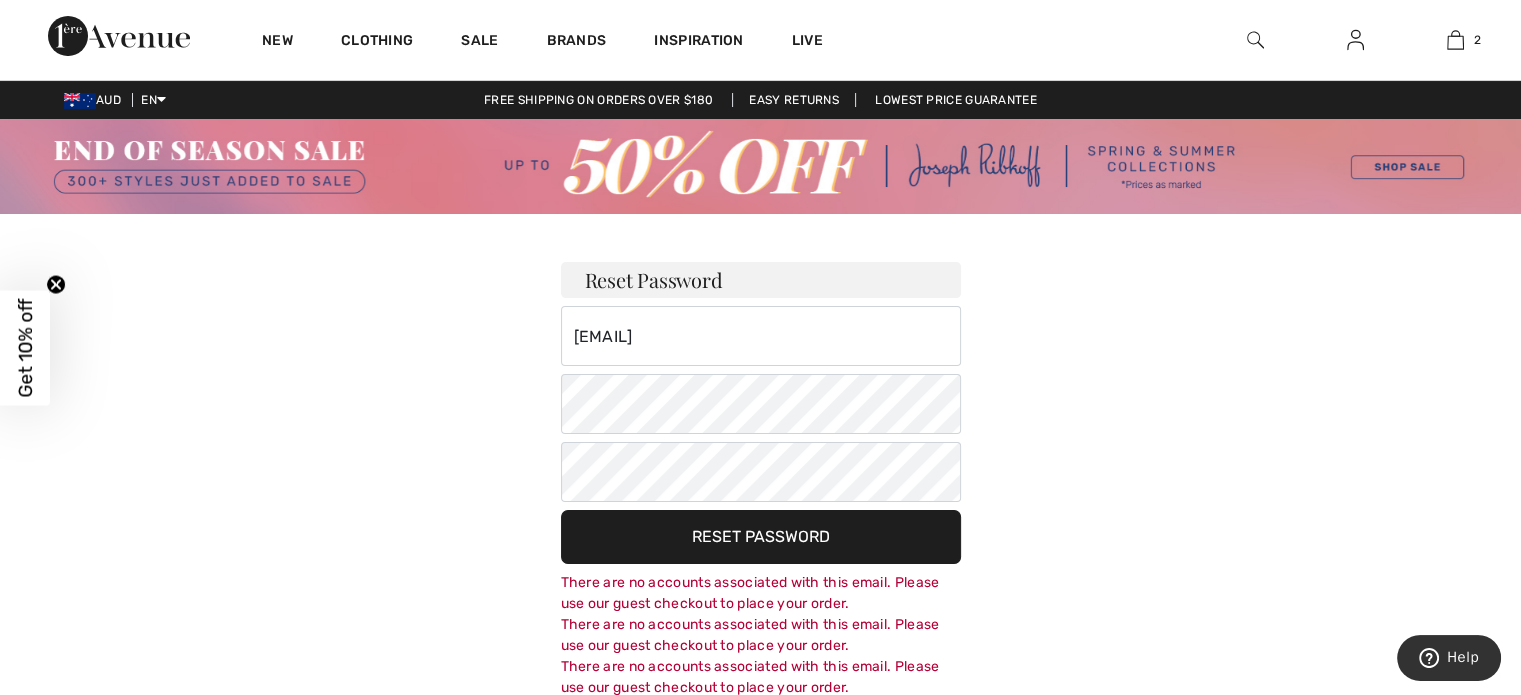 click at bounding box center (1355, 40) 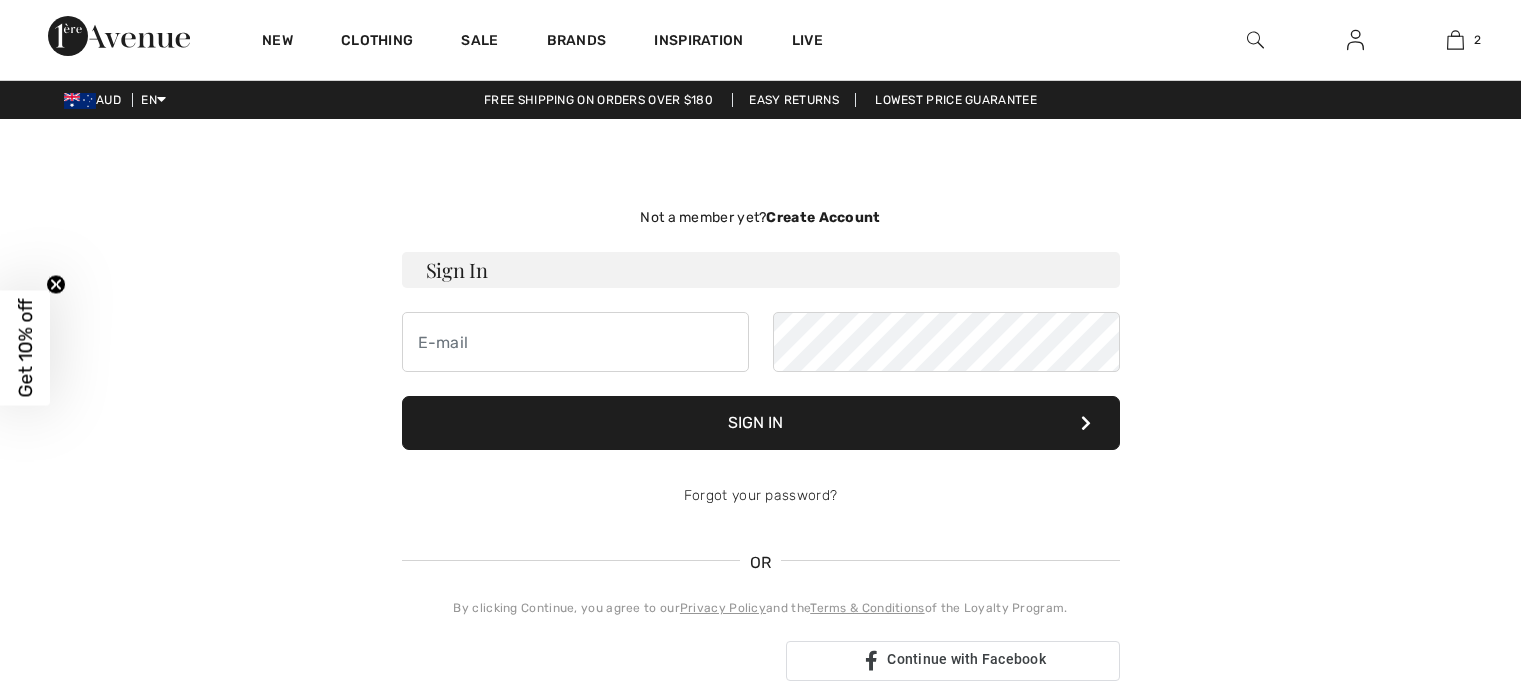 scroll, scrollTop: 0, scrollLeft: 0, axis: both 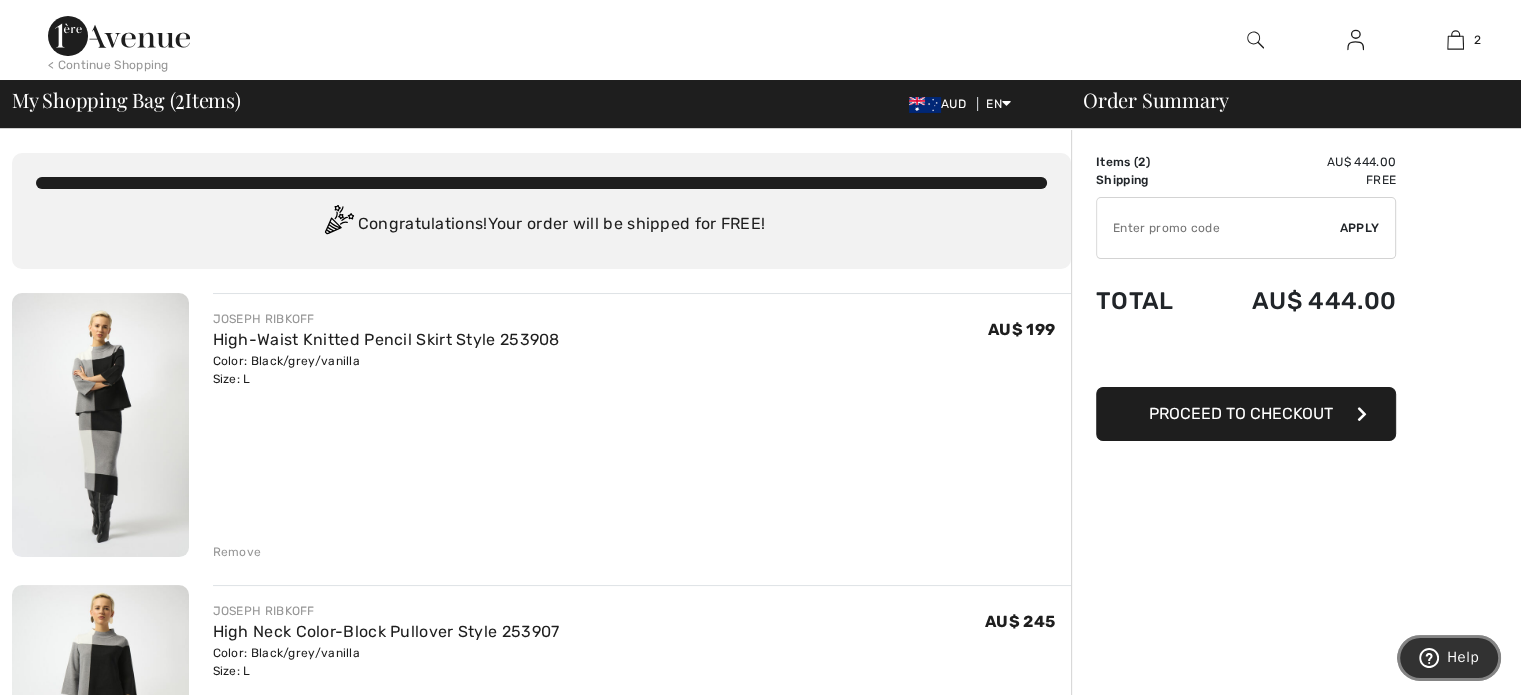 click at bounding box center (1433, 658) 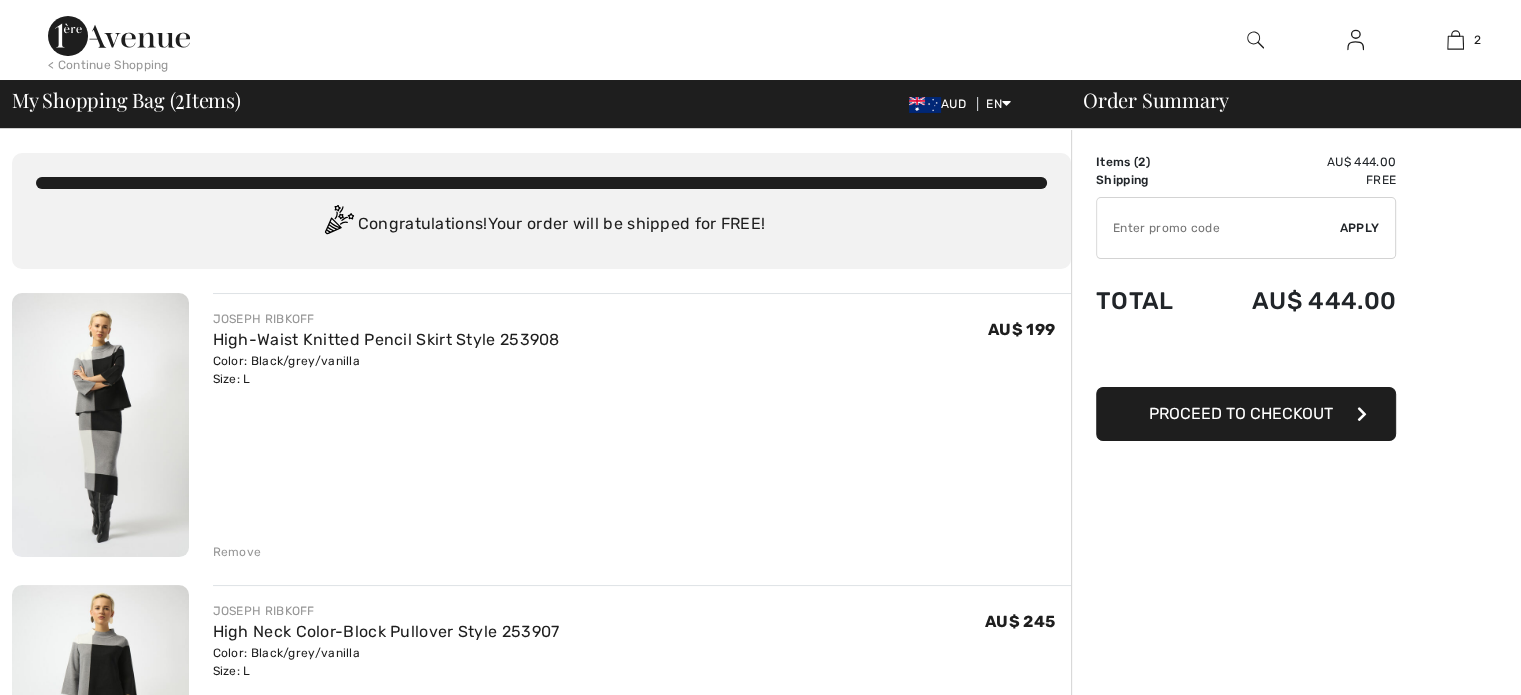scroll, scrollTop: 0, scrollLeft: 0, axis: both 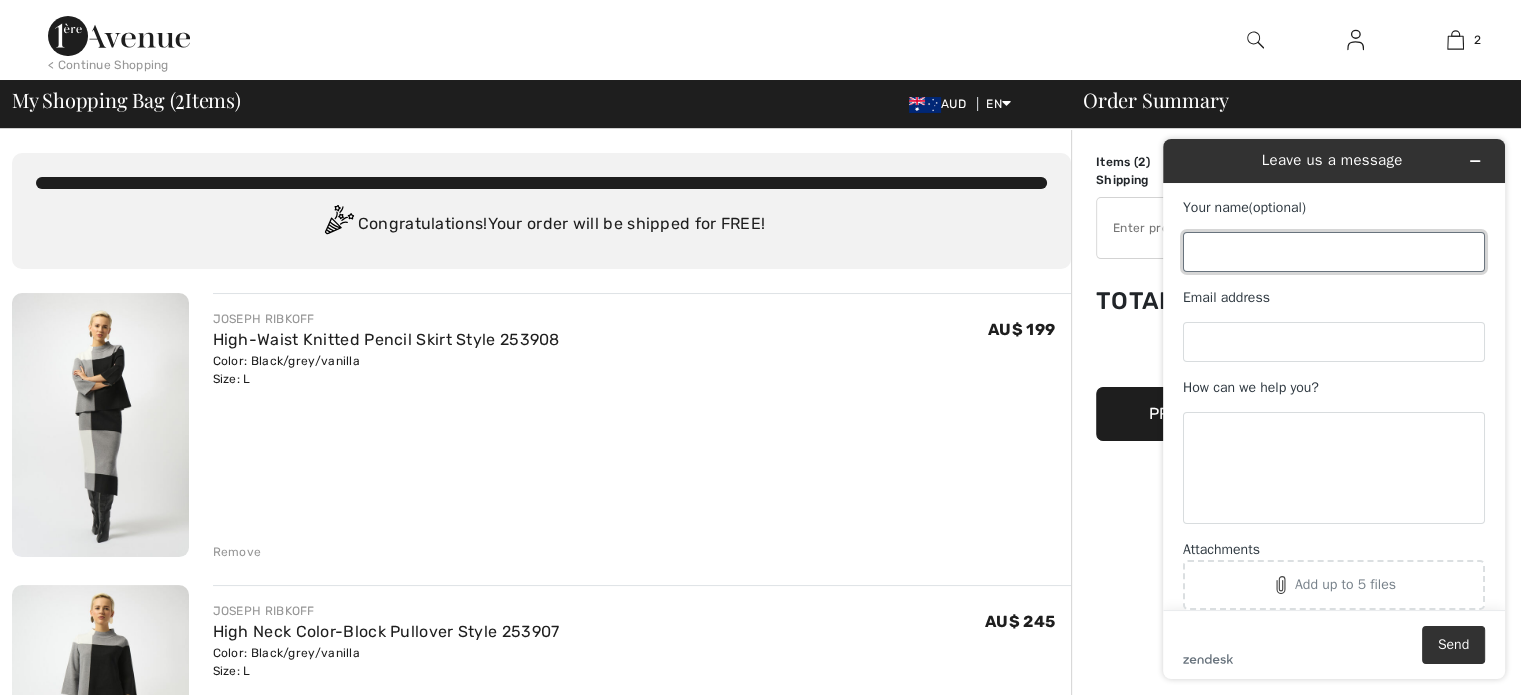 click on "Your name  (optional)" at bounding box center (1334, 252) 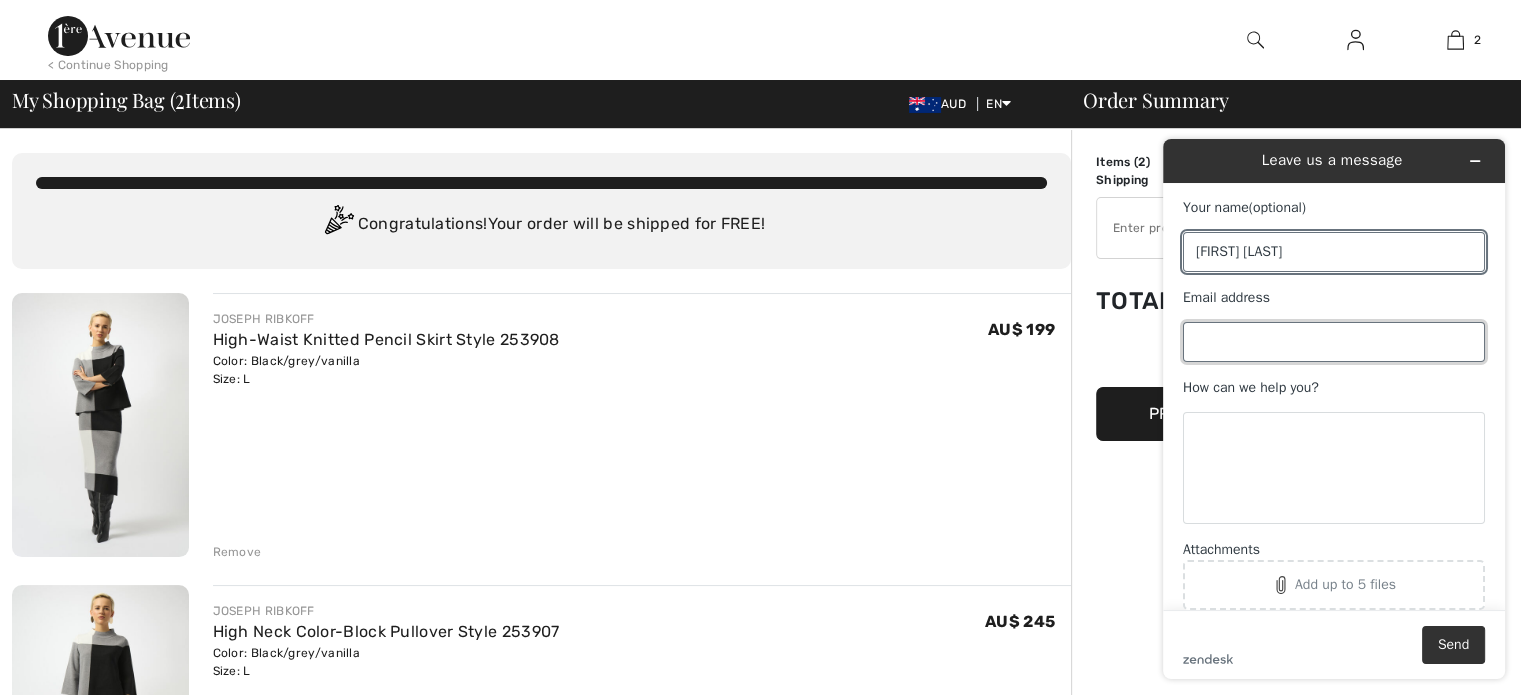 type on "[EMAIL]" 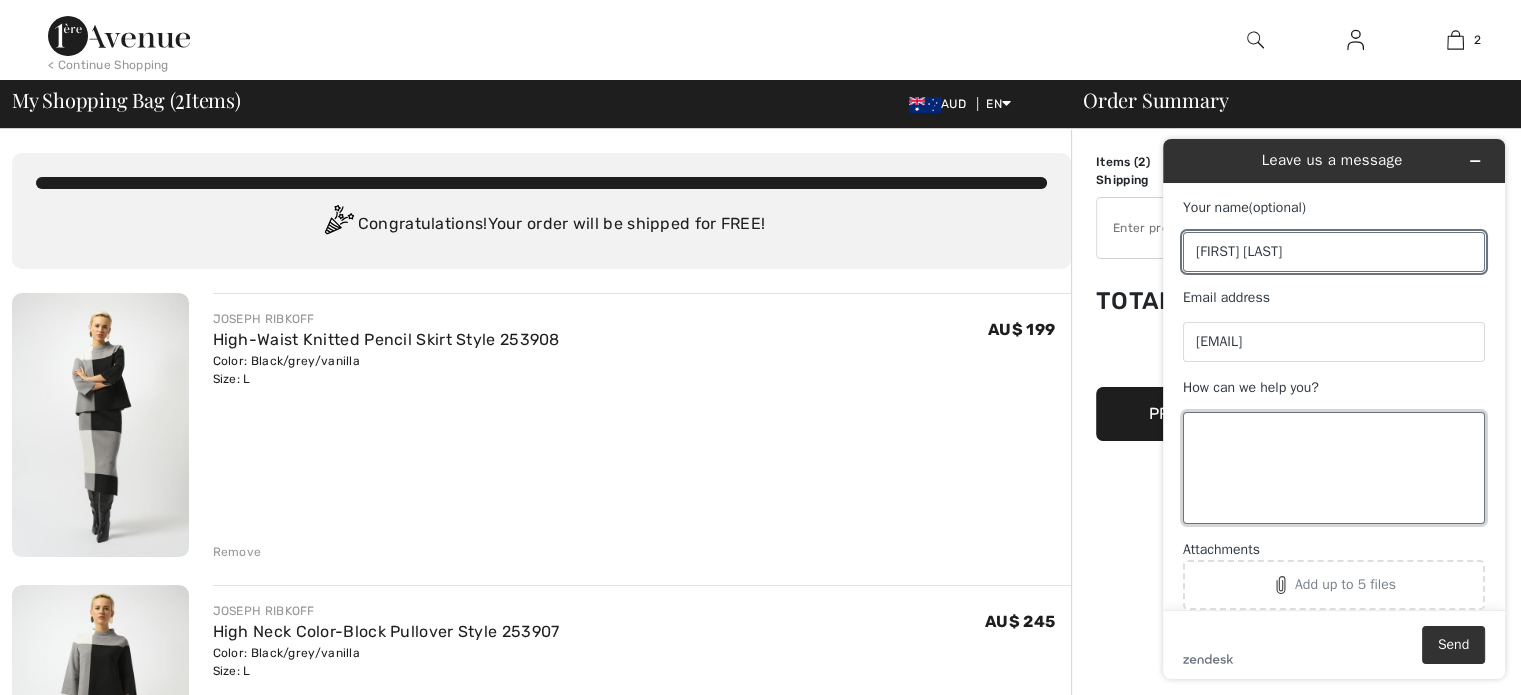 click on "How can we help you?" at bounding box center [1334, 468] 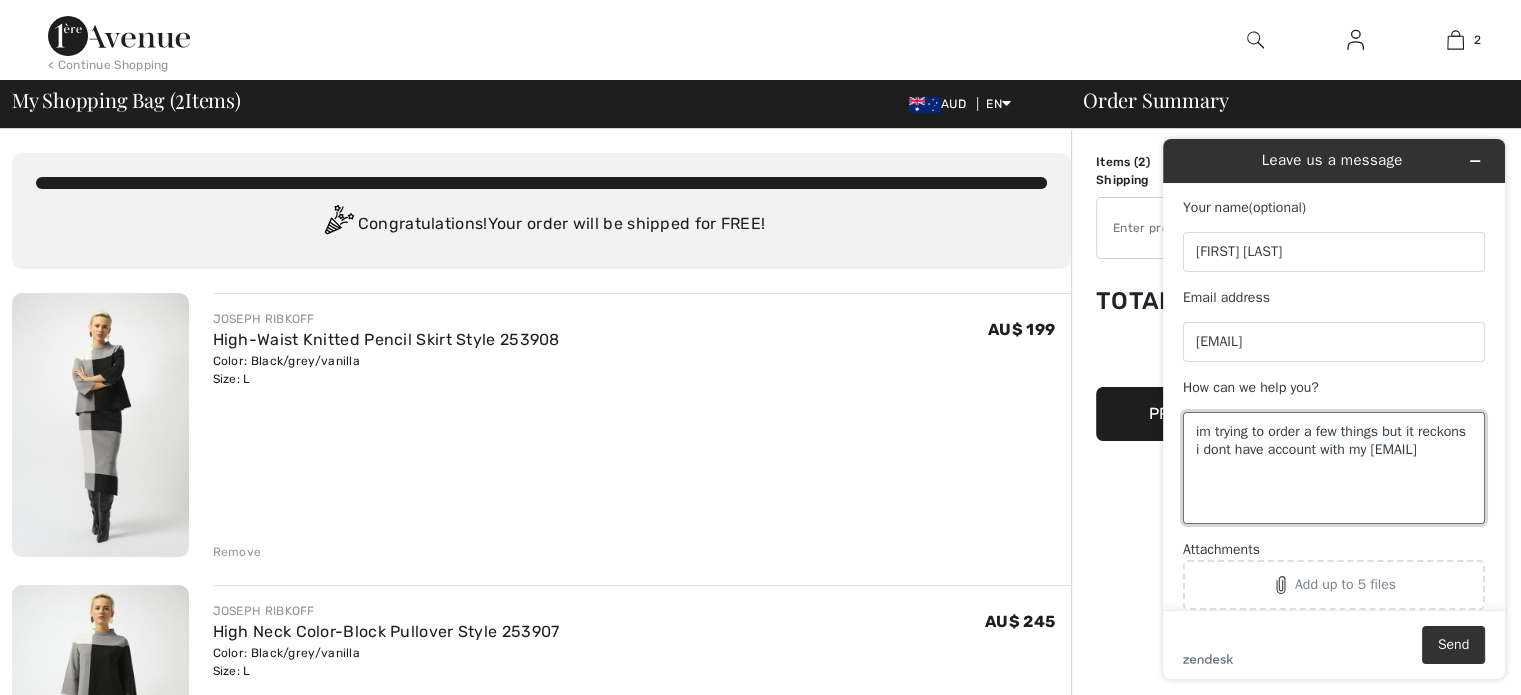 click on "im trying to order a few things but it reckons i dont have account with my [EMAIL]" at bounding box center (1334, 468) 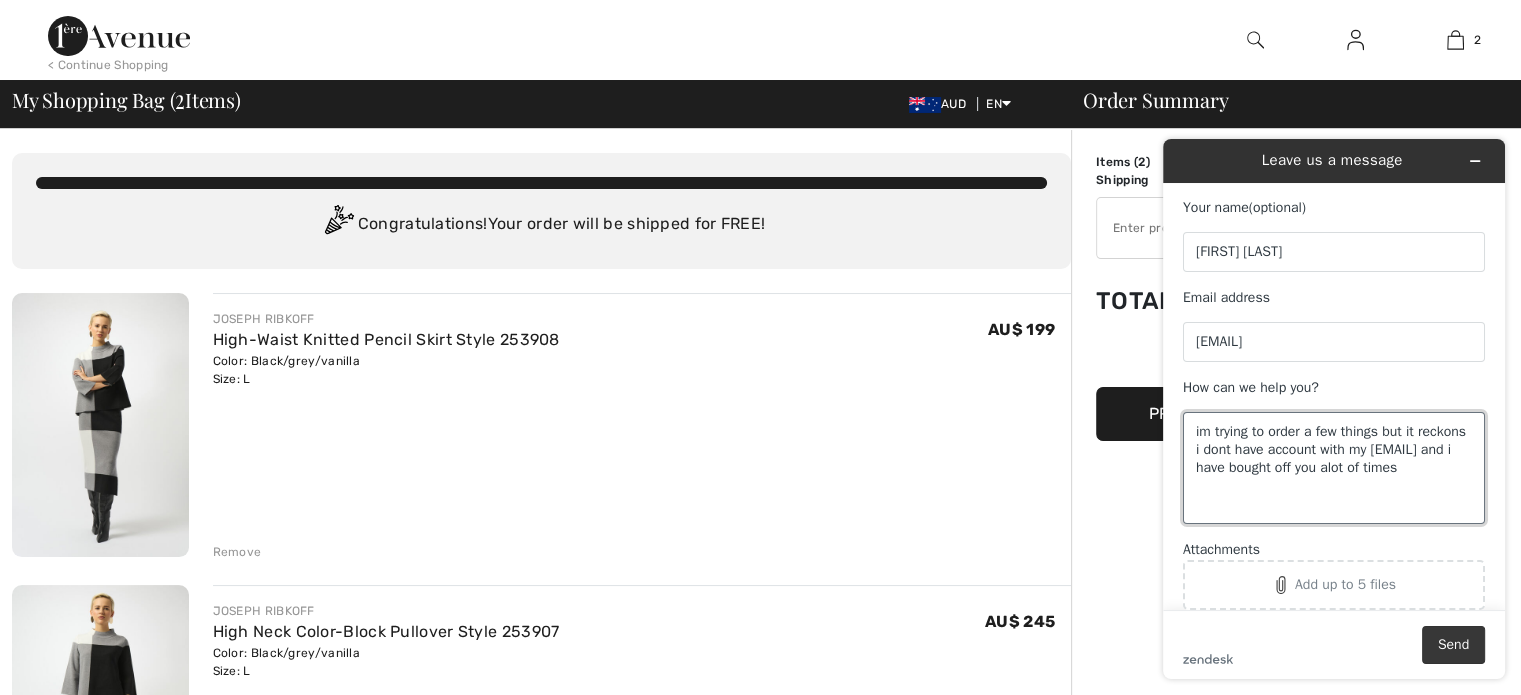 type on "im trying to order a few things but it reckons i dont have account with my [EMAIL] and i have bought off you alot of times" 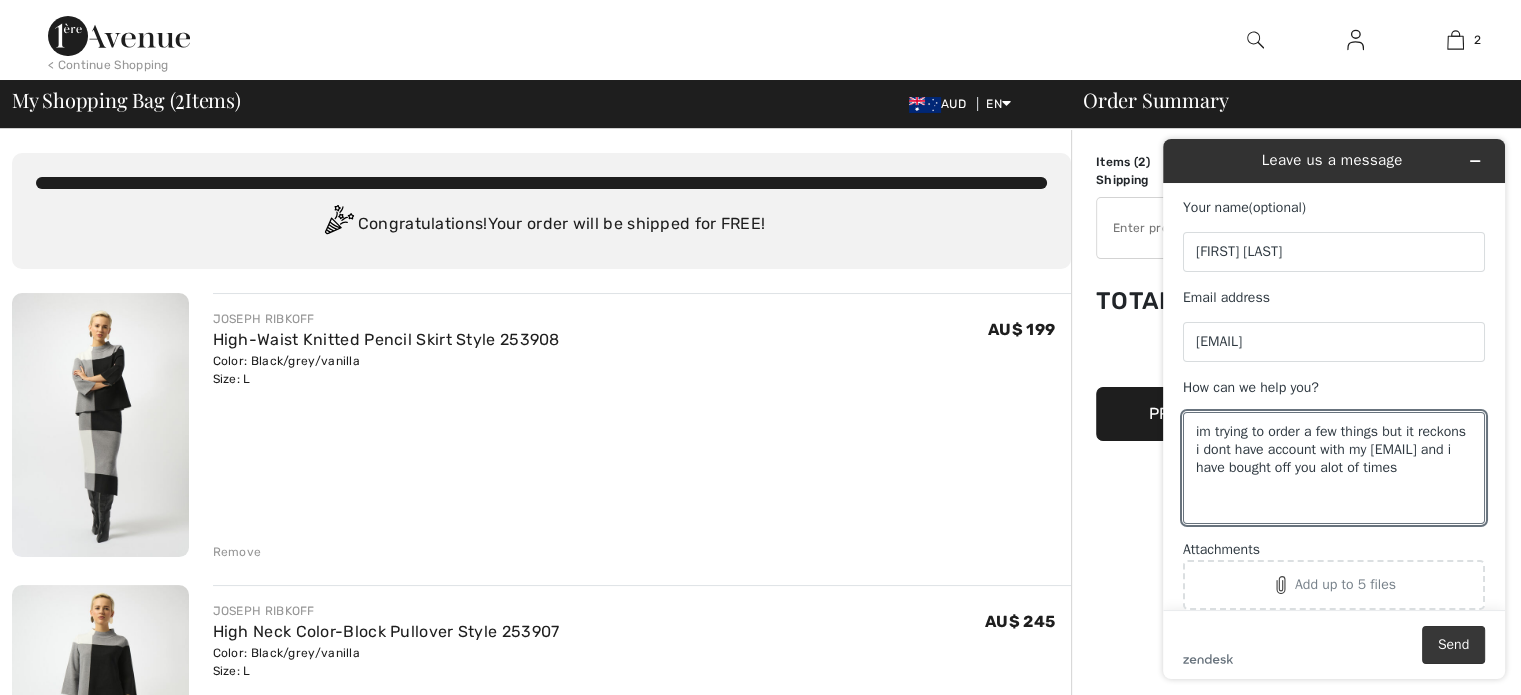 click on "Send" at bounding box center (1453, 645) 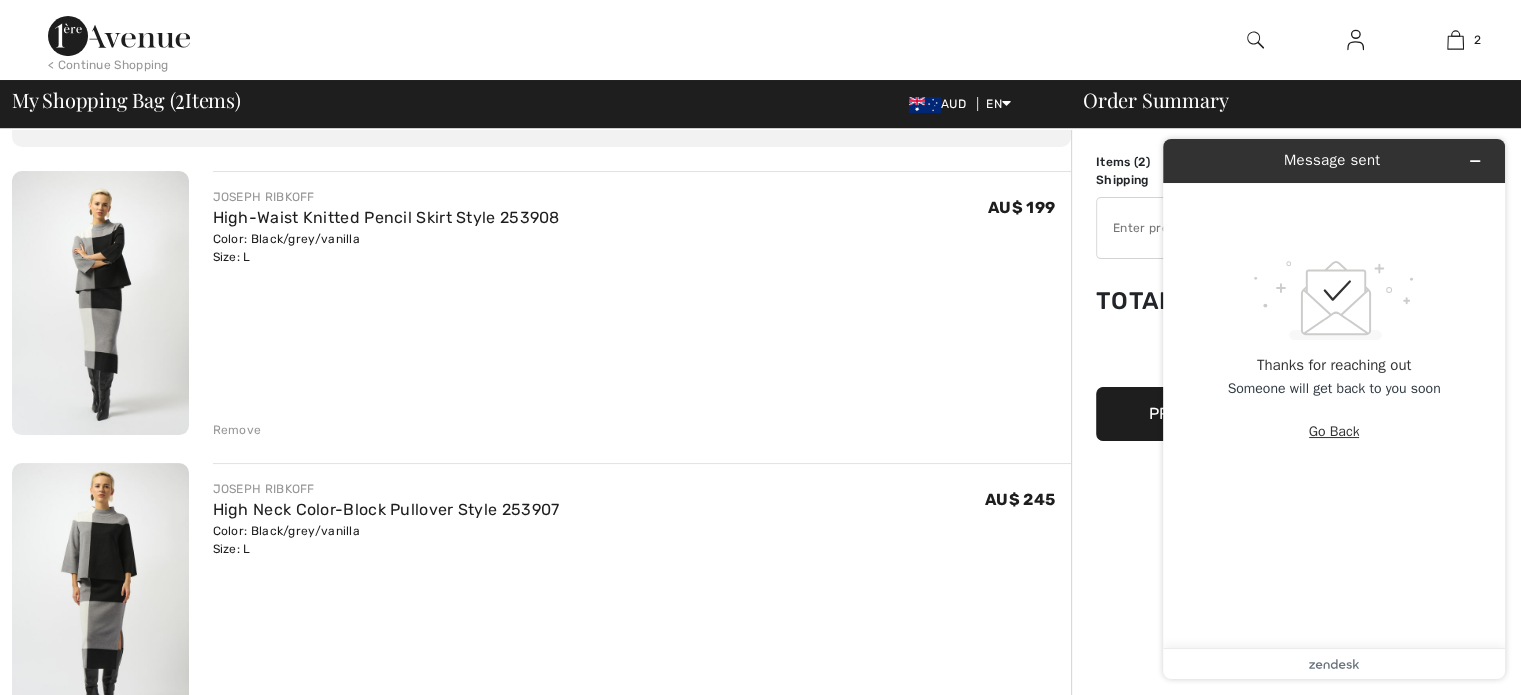 scroll, scrollTop: 0, scrollLeft: 0, axis: both 